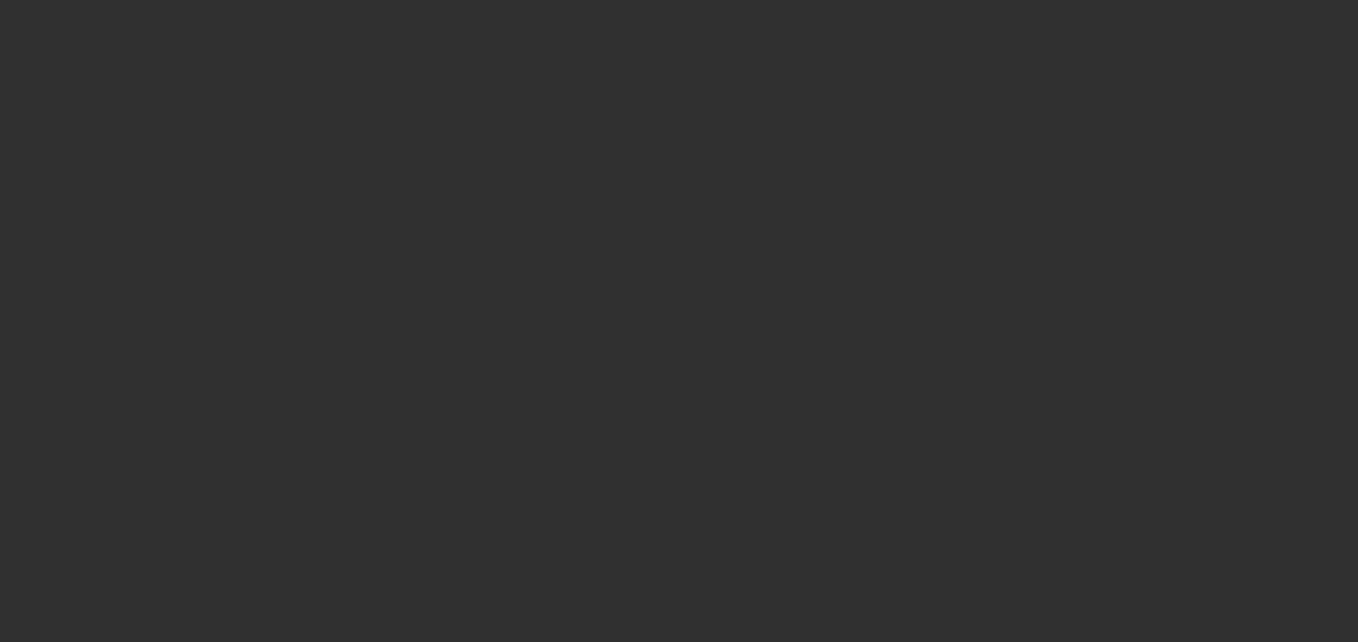 scroll, scrollTop: 0, scrollLeft: 0, axis: both 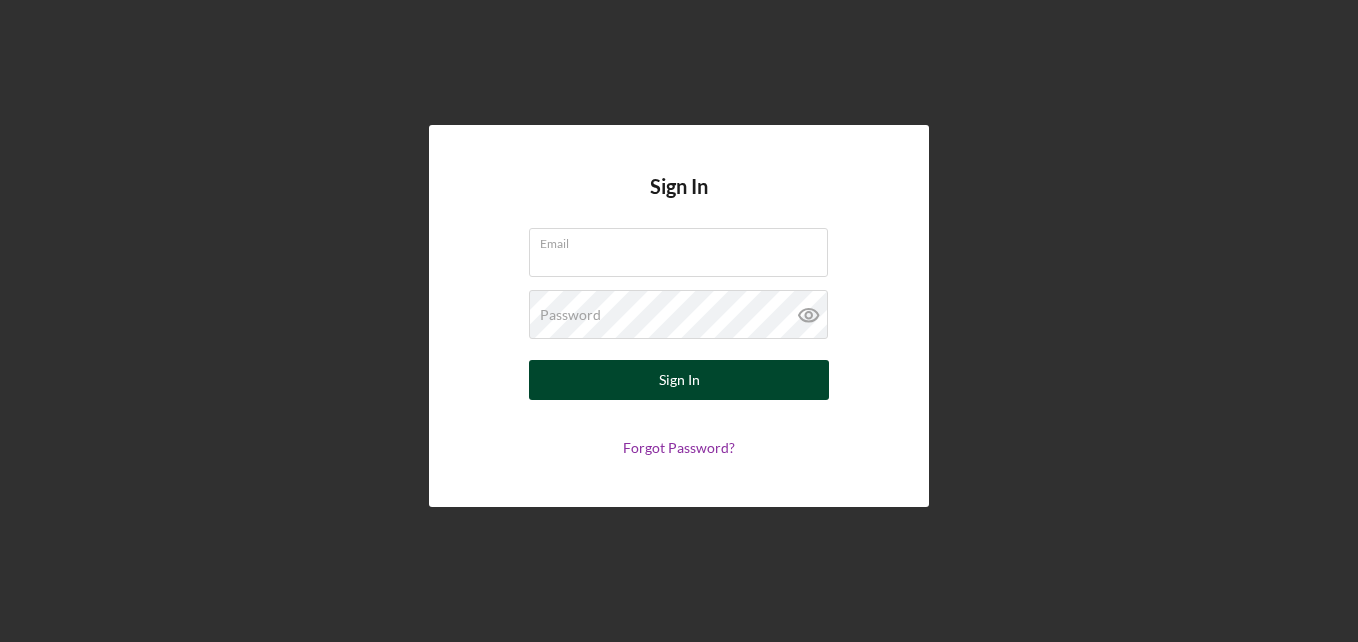 type on "[EMAIL_ADDRESS][DOMAIN_NAME]" 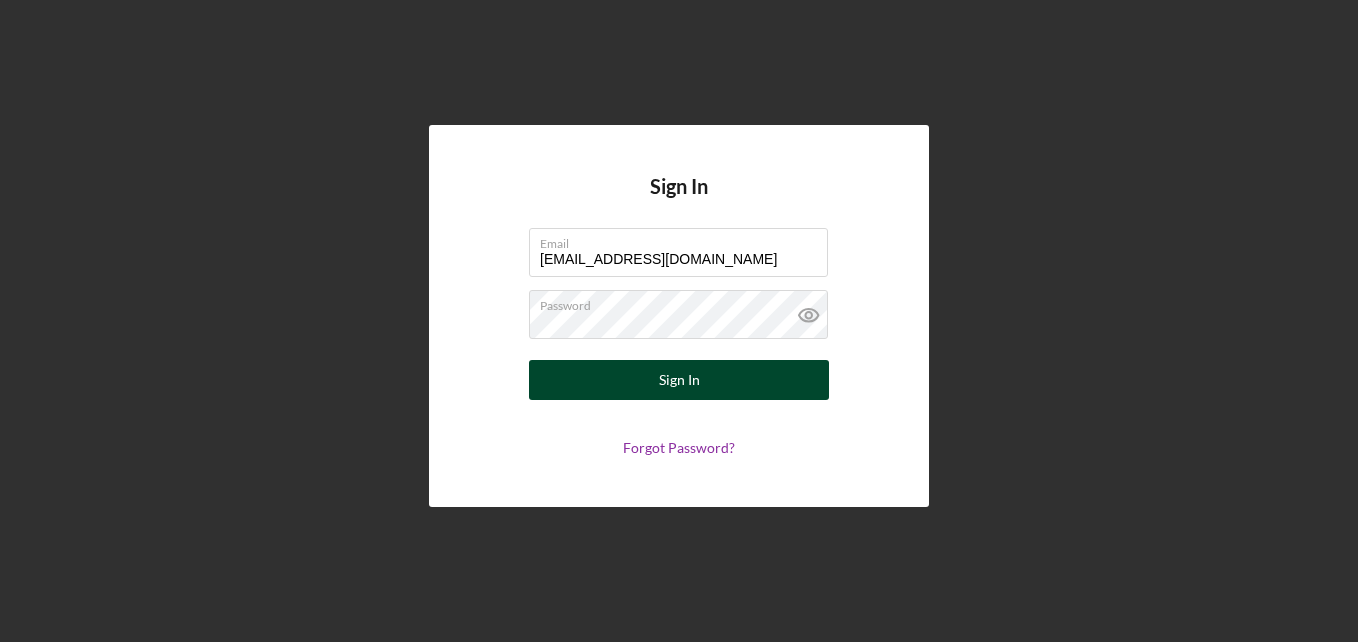 click on "Sign In" at bounding box center [679, 380] 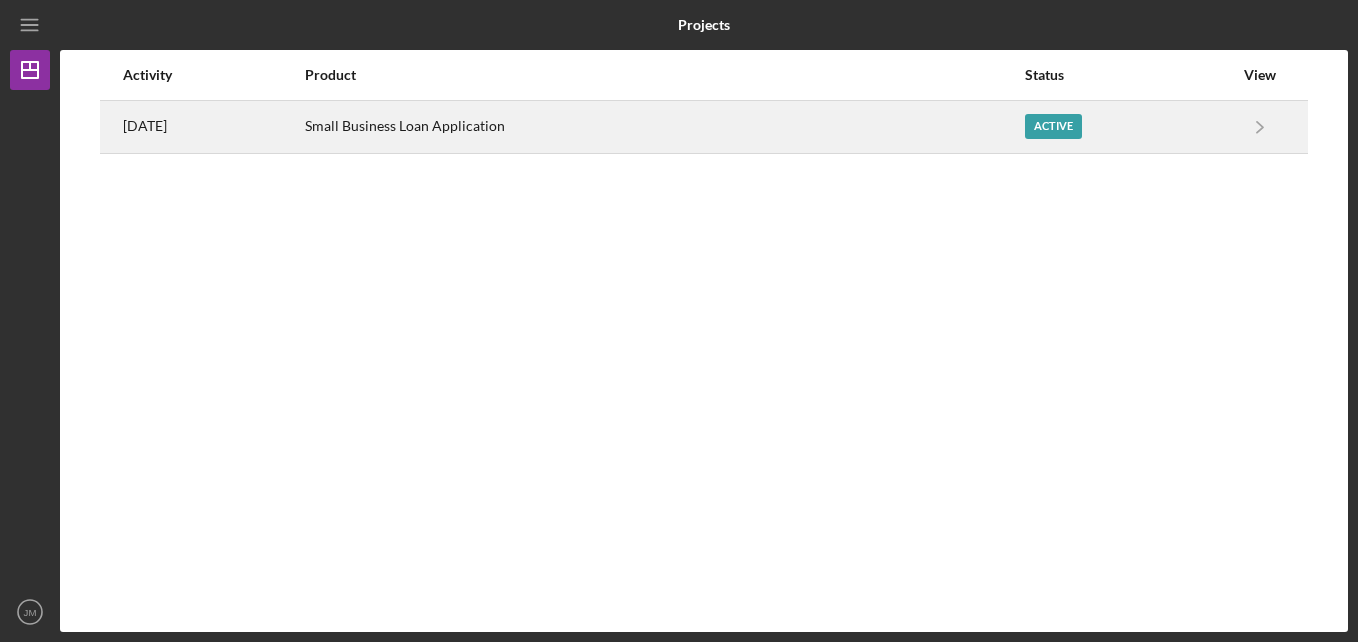 click on "Active" at bounding box center [1129, 127] 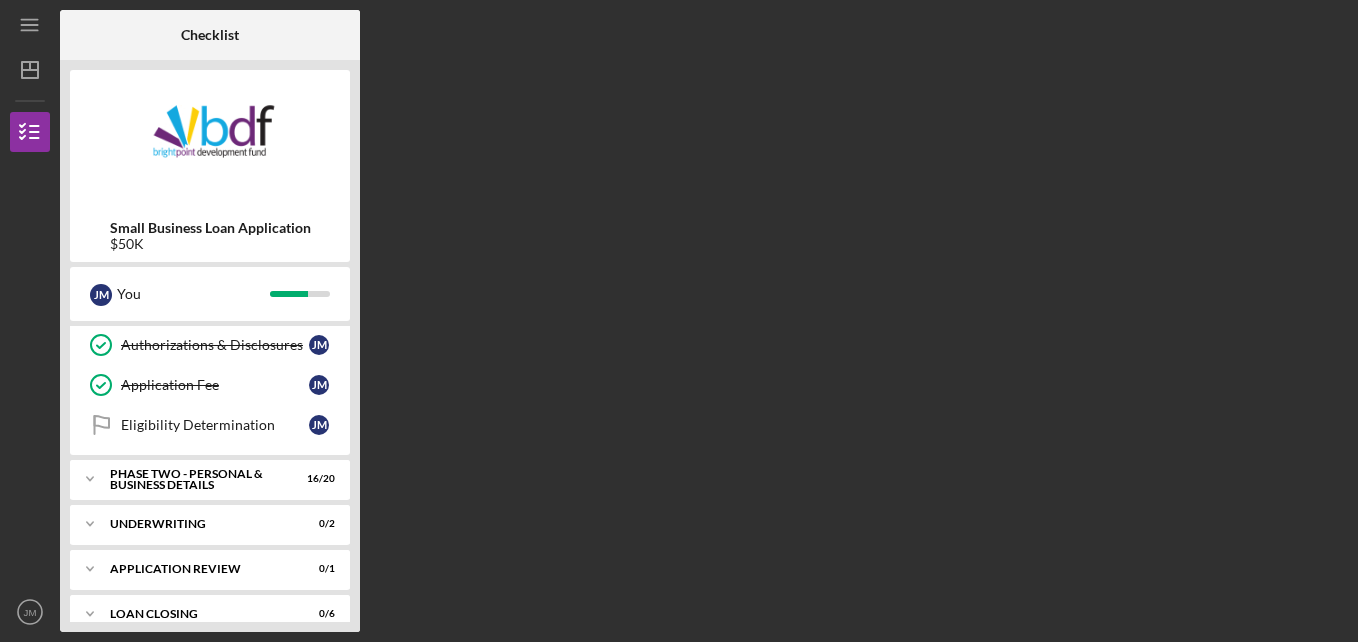 scroll, scrollTop: 325, scrollLeft: 0, axis: vertical 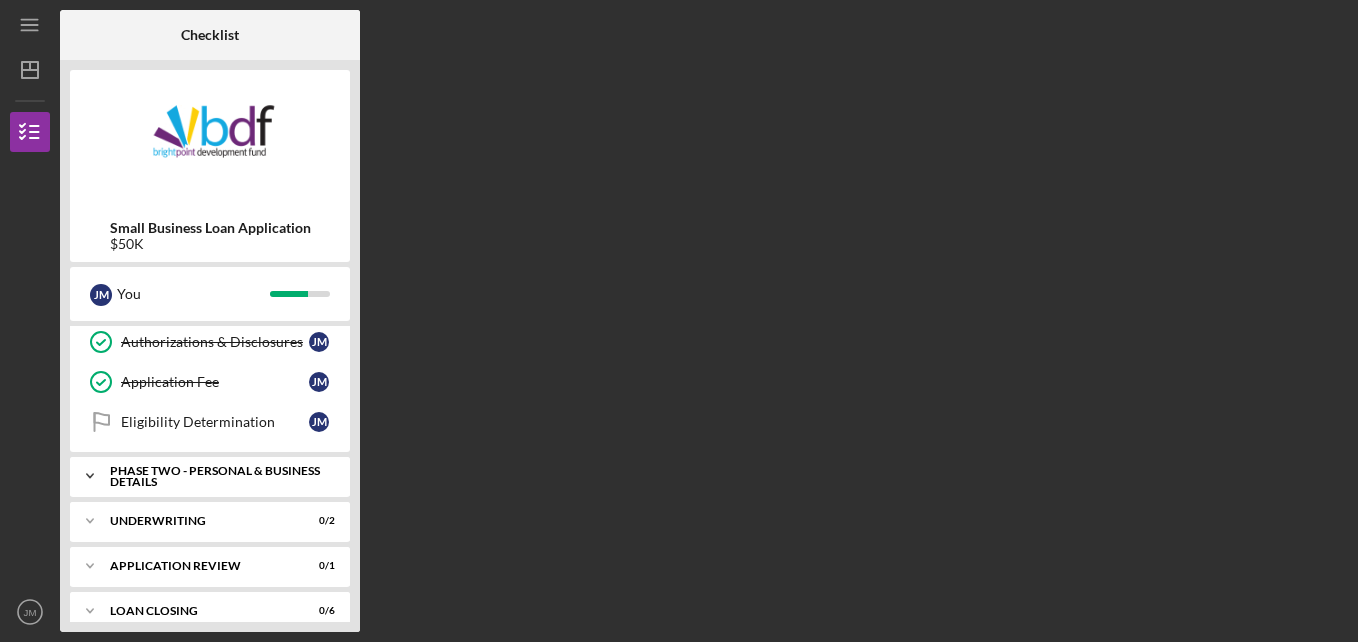 click on "PHASE TWO - PERSONAL & BUSINESS DETAILS" at bounding box center (217, 476) 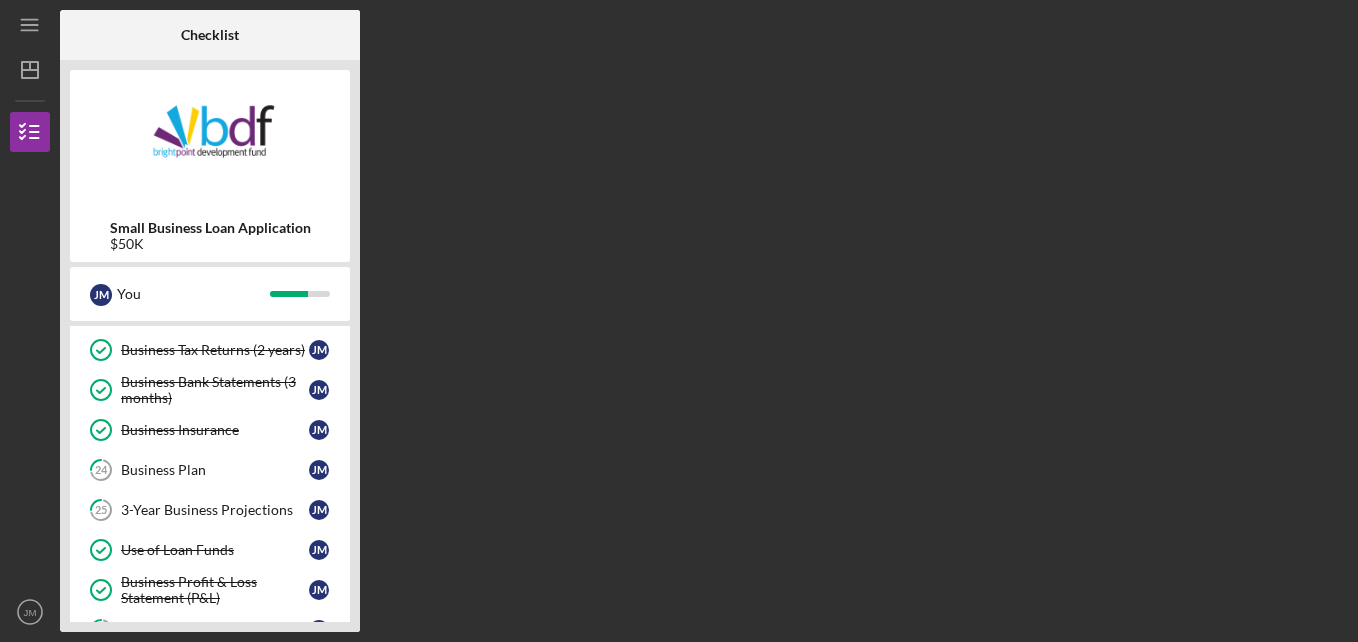 scroll, scrollTop: 937, scrollLeft: 0, axis: vertical 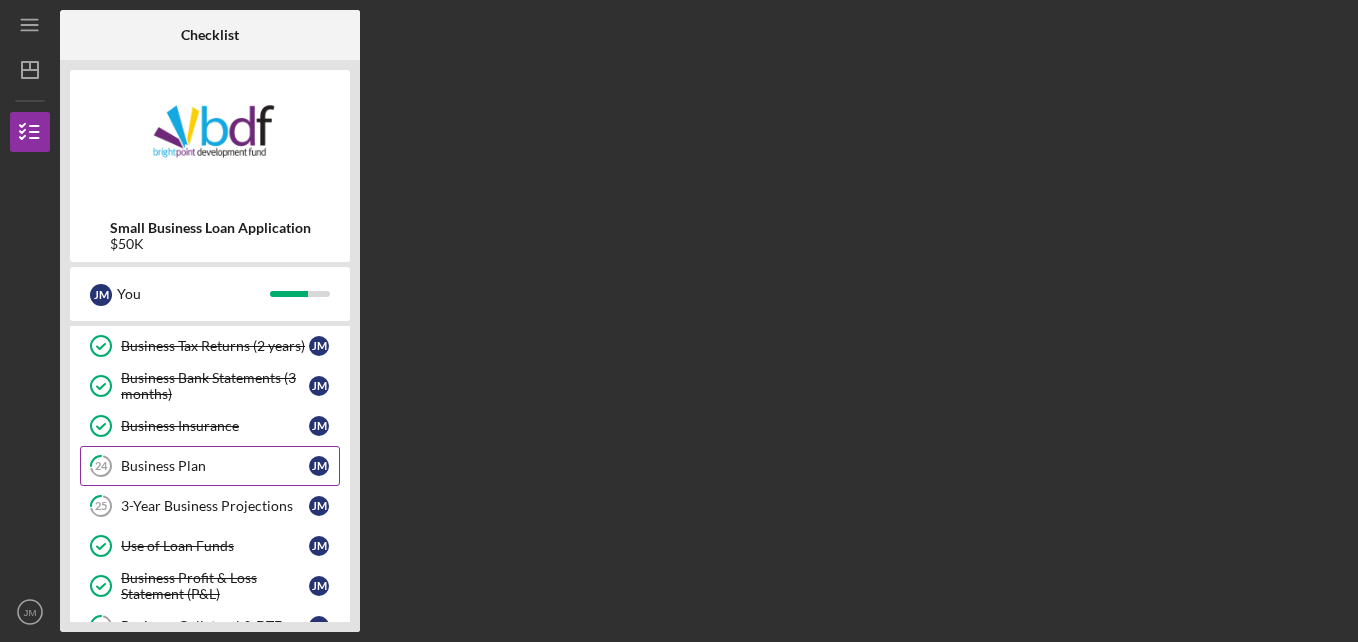 click on "Business Plan" at bounding box center (215, 466) 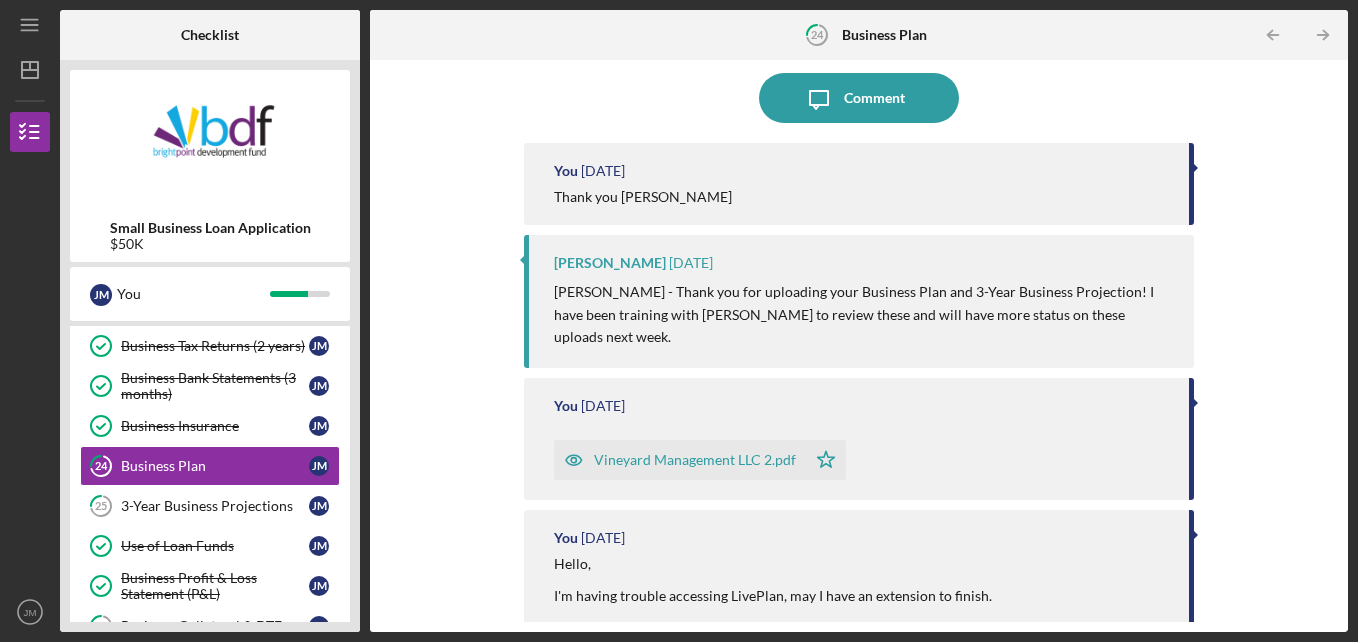 scroll, scrollTop: 169, scrollLeft: 0, axis: vertical 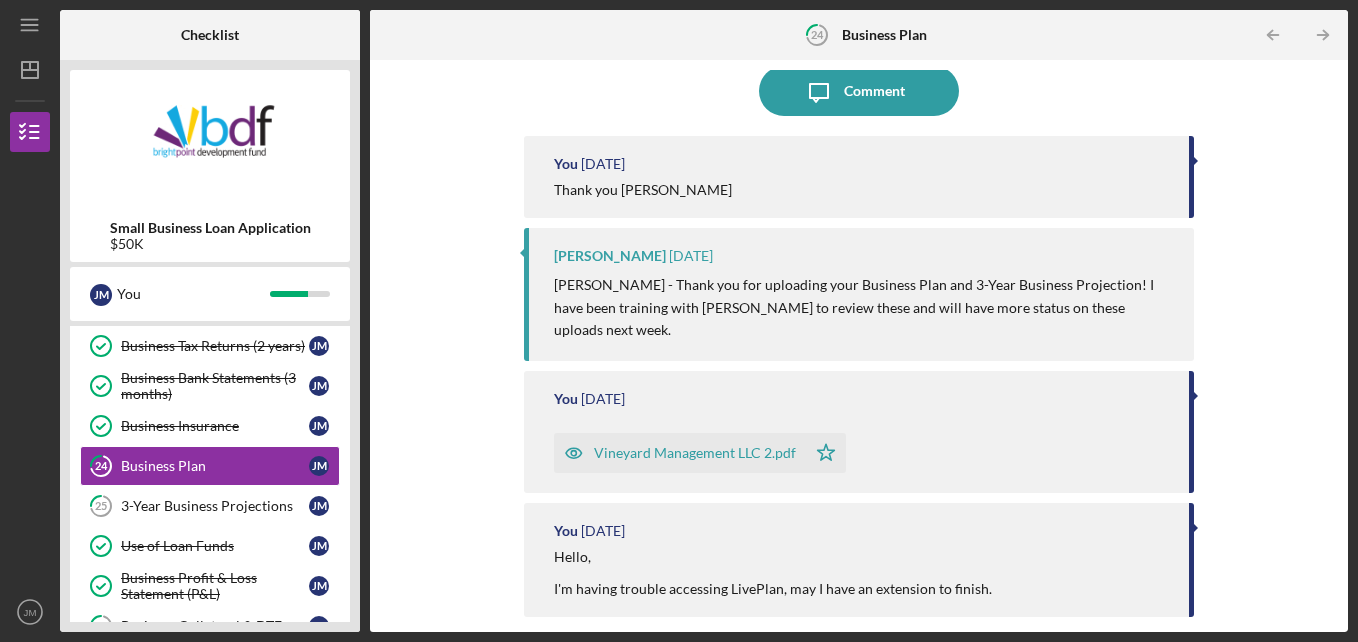 click on "Vineyard Management LLC 2.pdf" at bounding box center (695, 453) 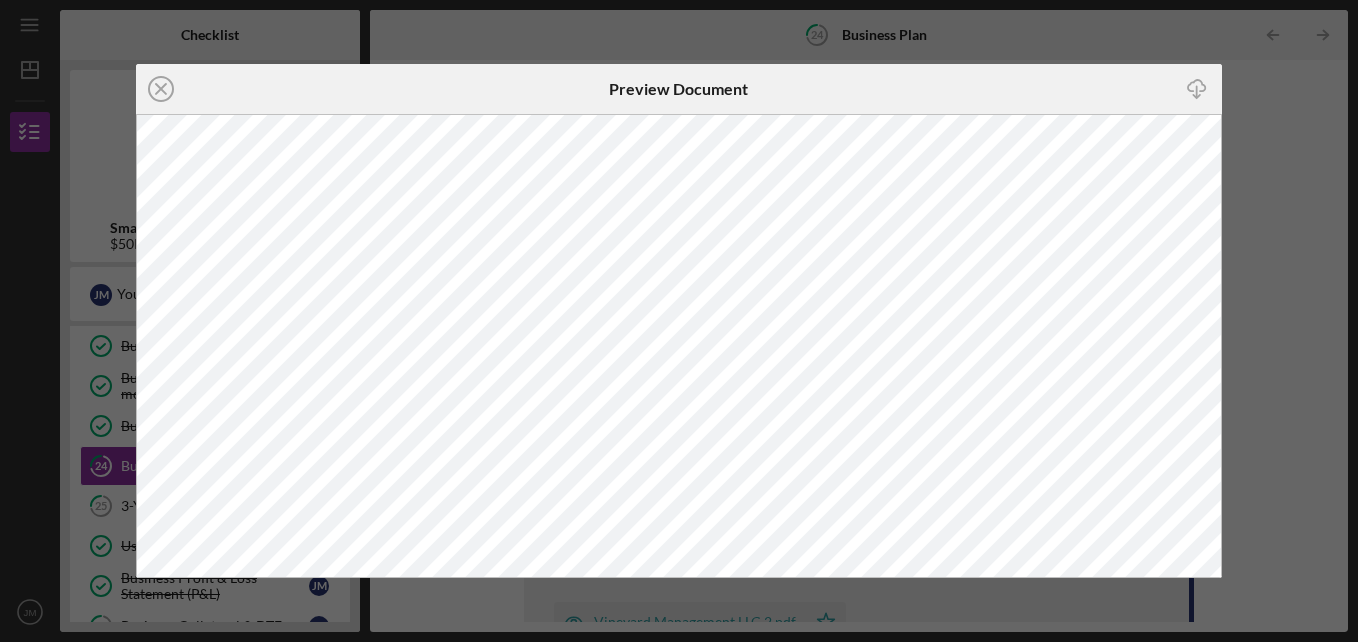 click on "Icon/Download" 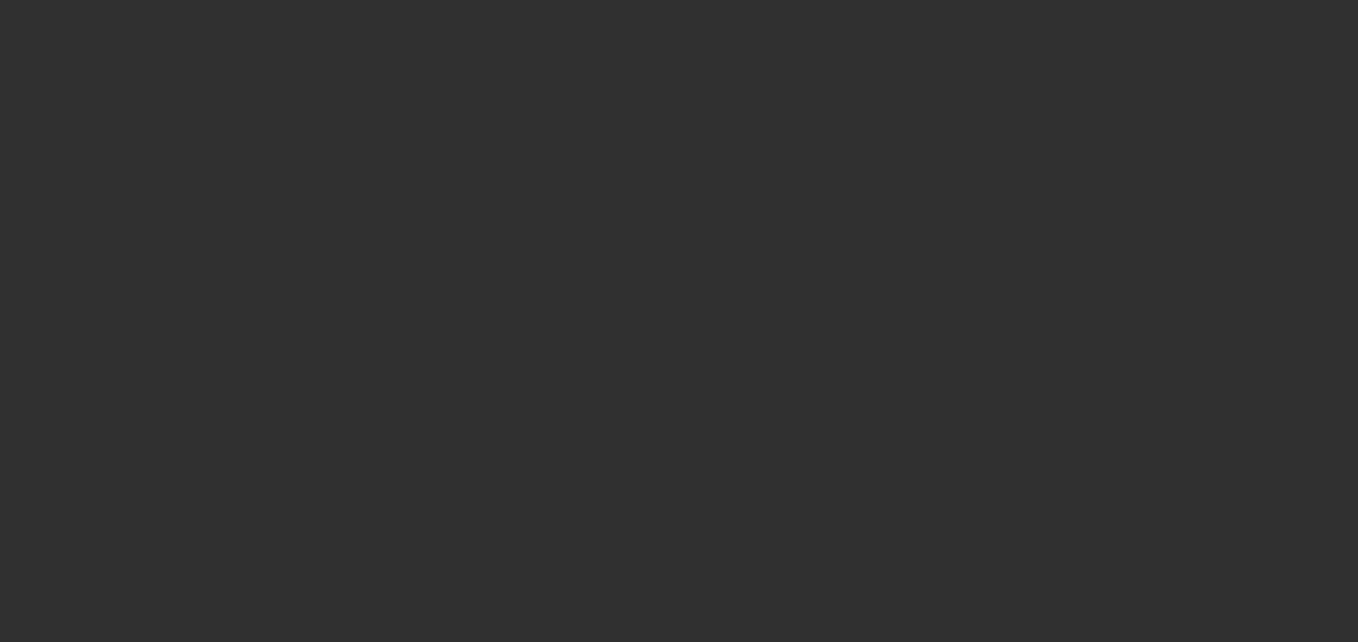 scroll, scrollTop: 0, scrollLeft: 0, axis: both 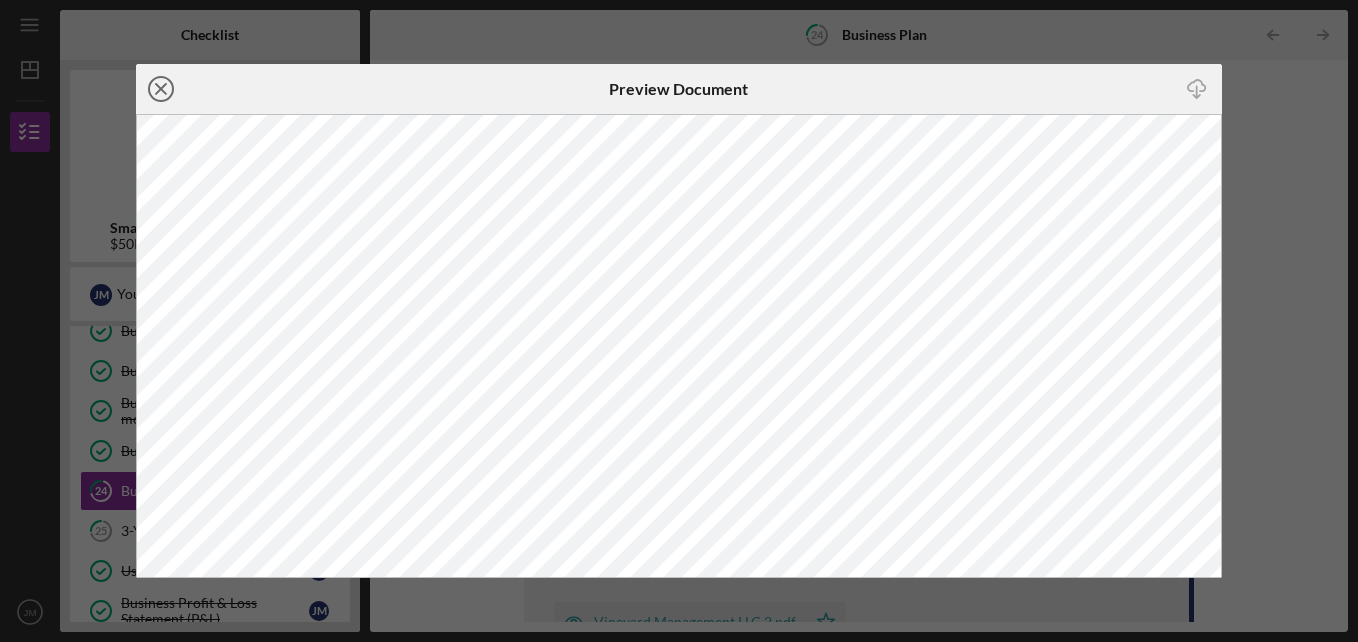 click on "Icon/Close" 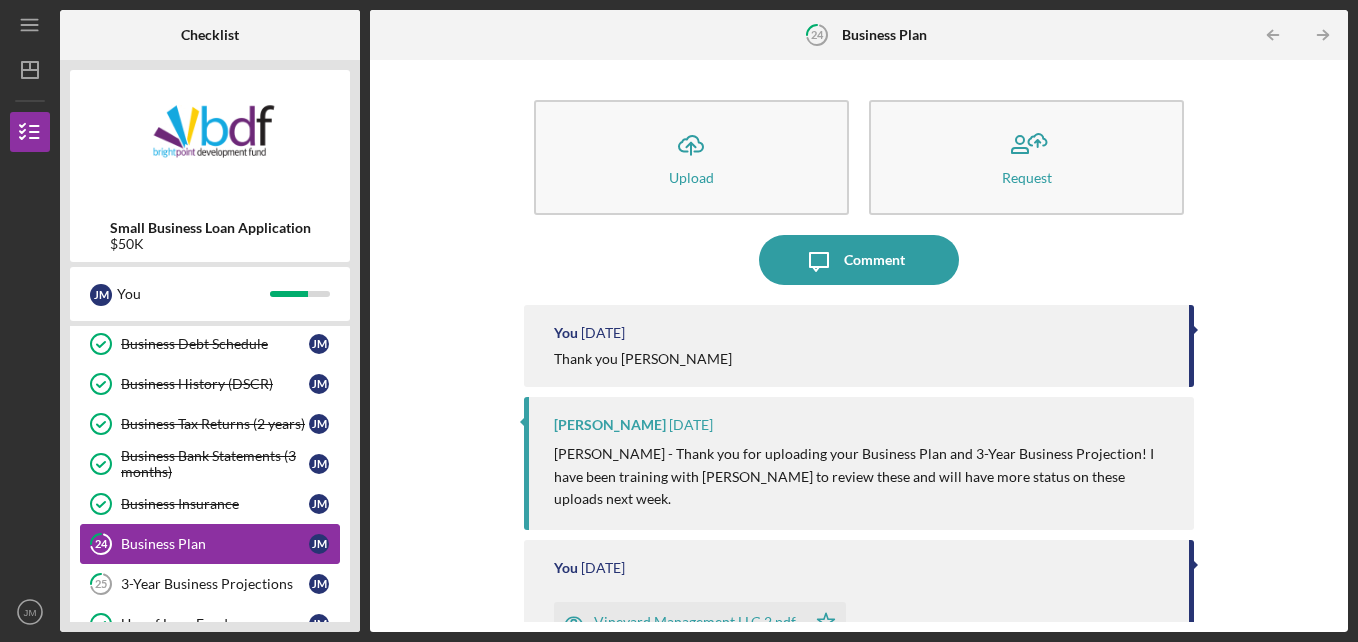 scroll, scrollTop: 858, scrollLeft: 0, axis: vertical 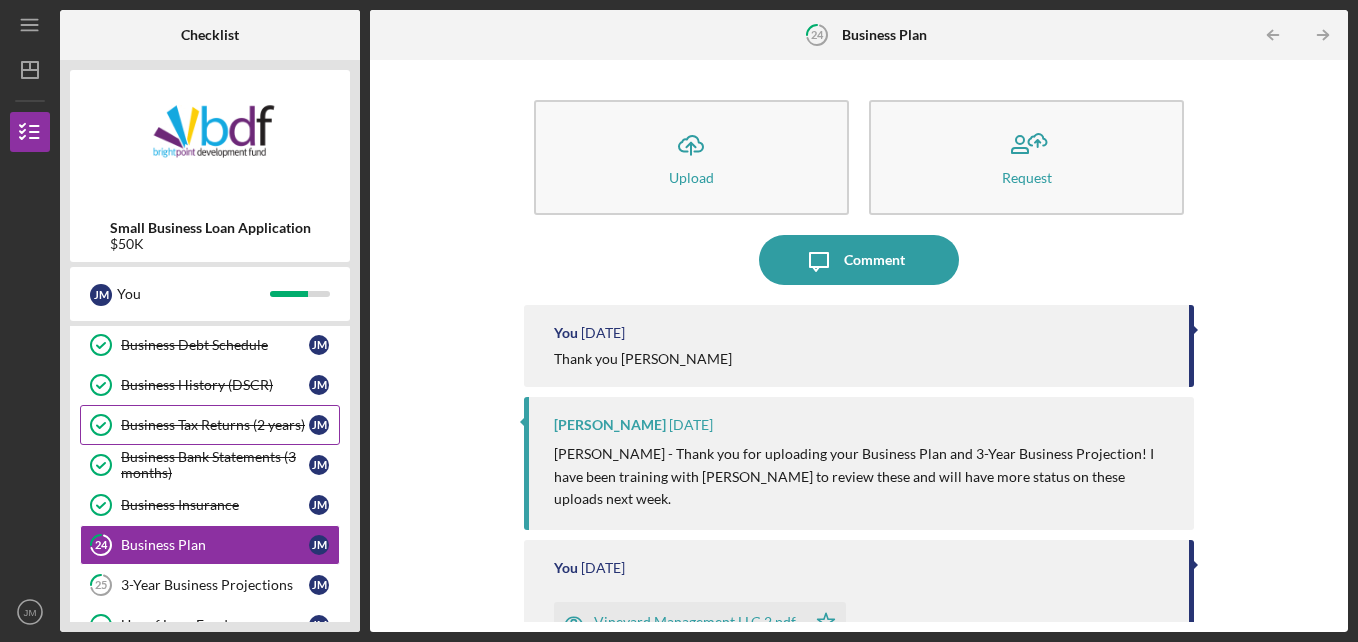 click on "Business Tax Returns (2 years)" at bounding box center (215, 425) 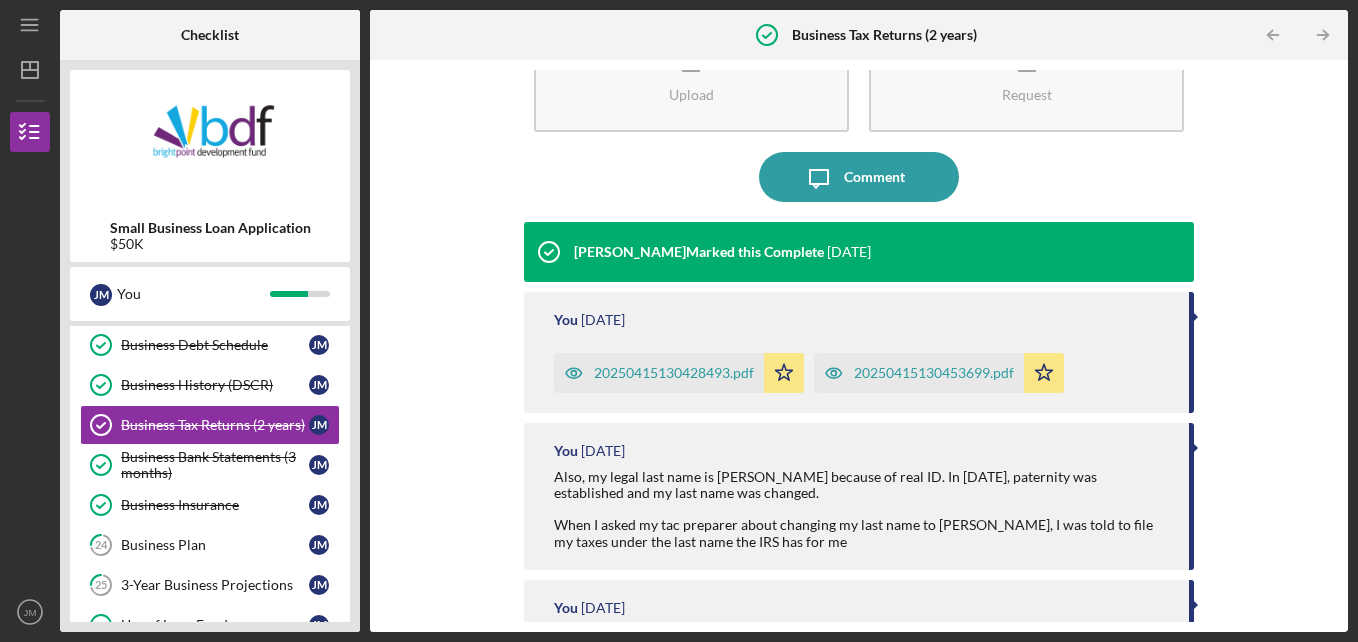 scroll, scrollTop: 108, scrollLeft: 0, axis: vertical 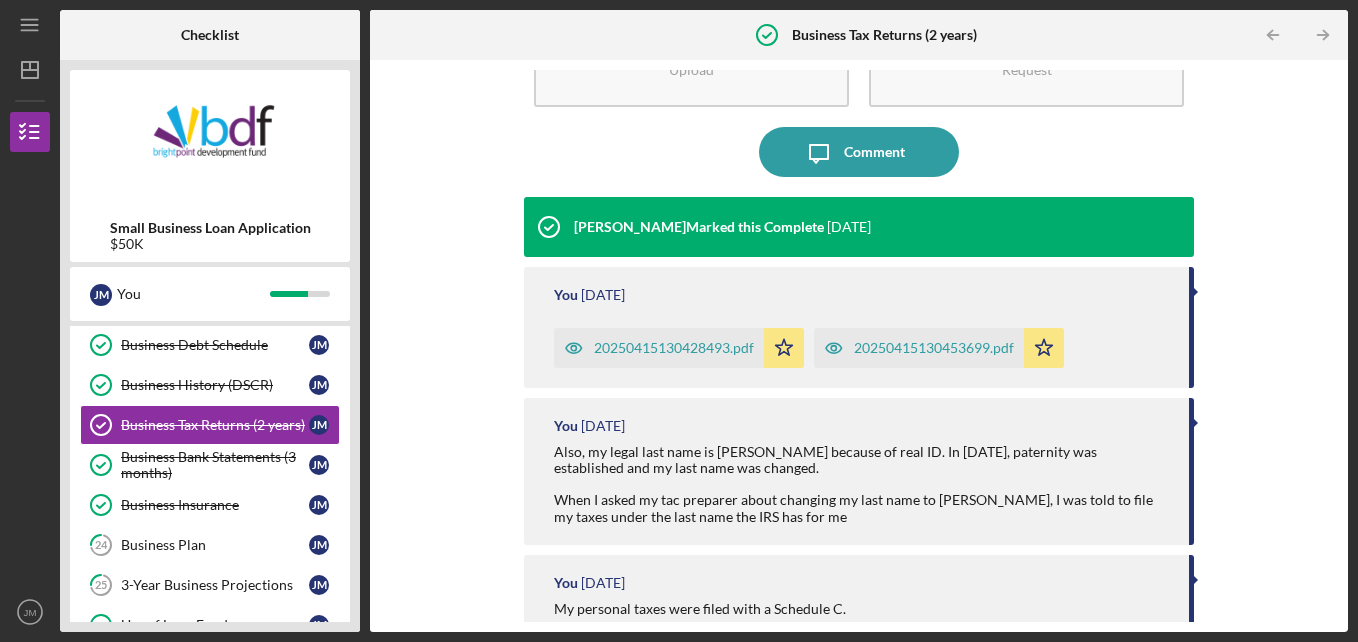 click on "20250415130428493.pdf" at bounding box center (674, 348) 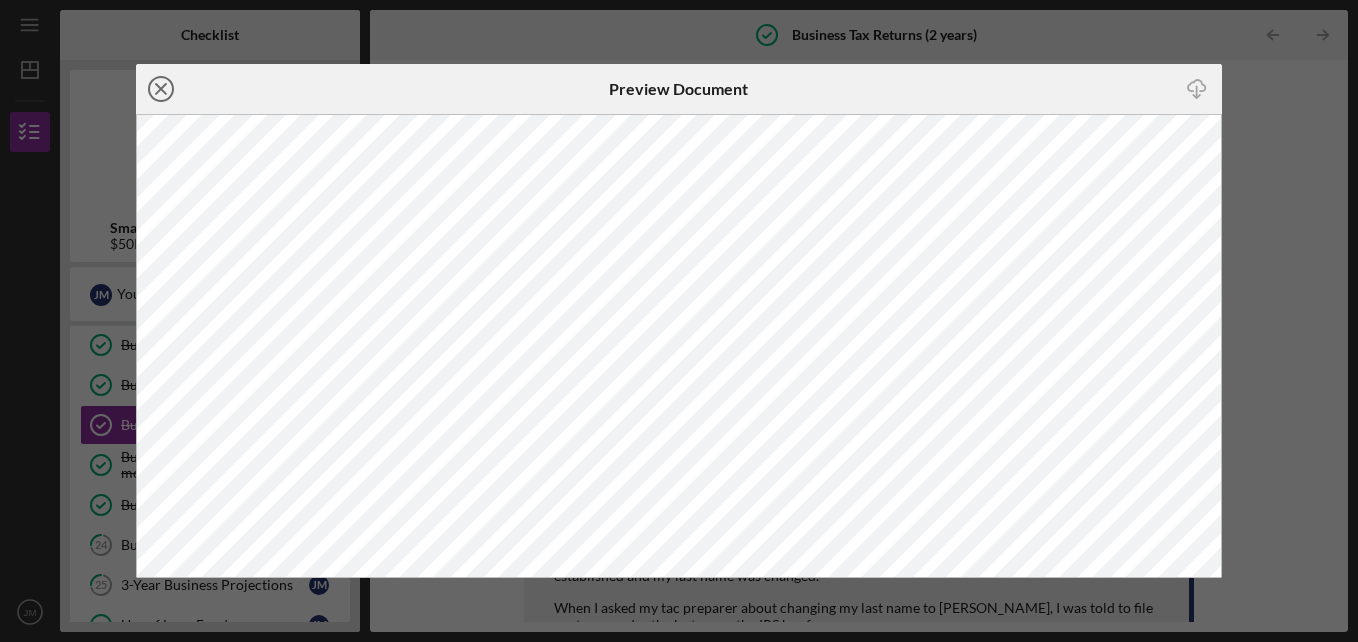 click on "Icon/Close" 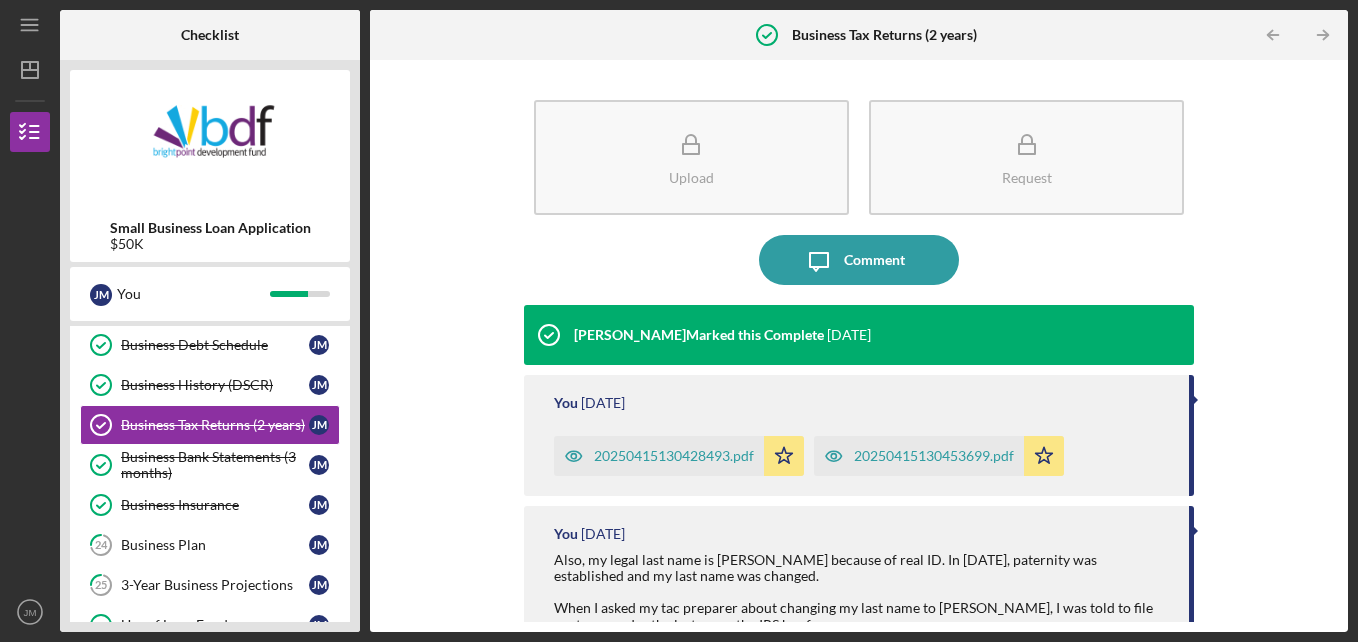 click on "20250415130453699.pdf" at bounding box center (934, 456) 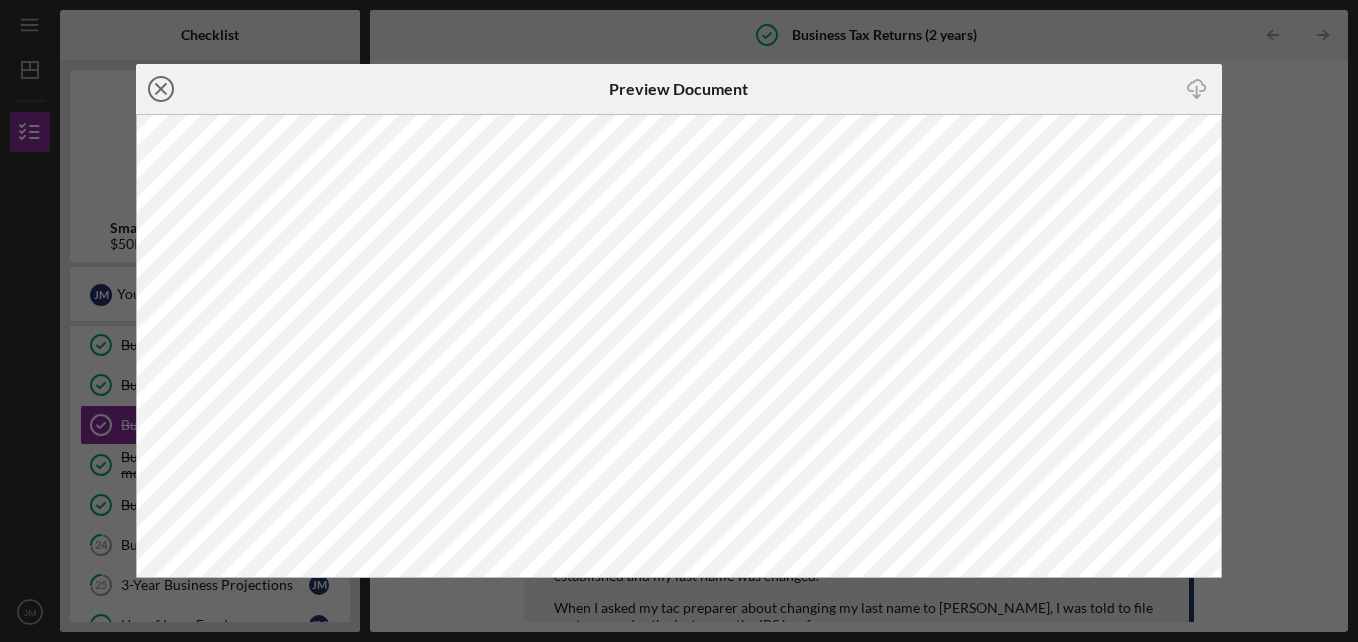 click on "Icon/Close" 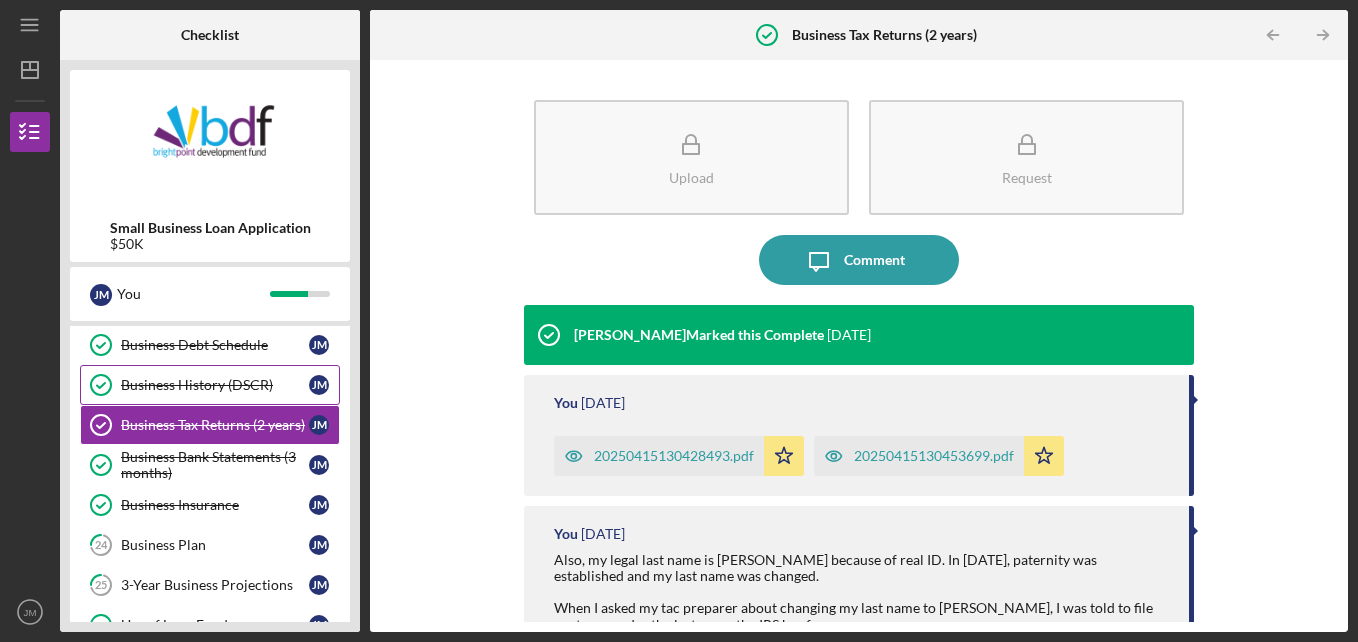 click on "Business History (DSCR)" at bounding box center [215, 385] 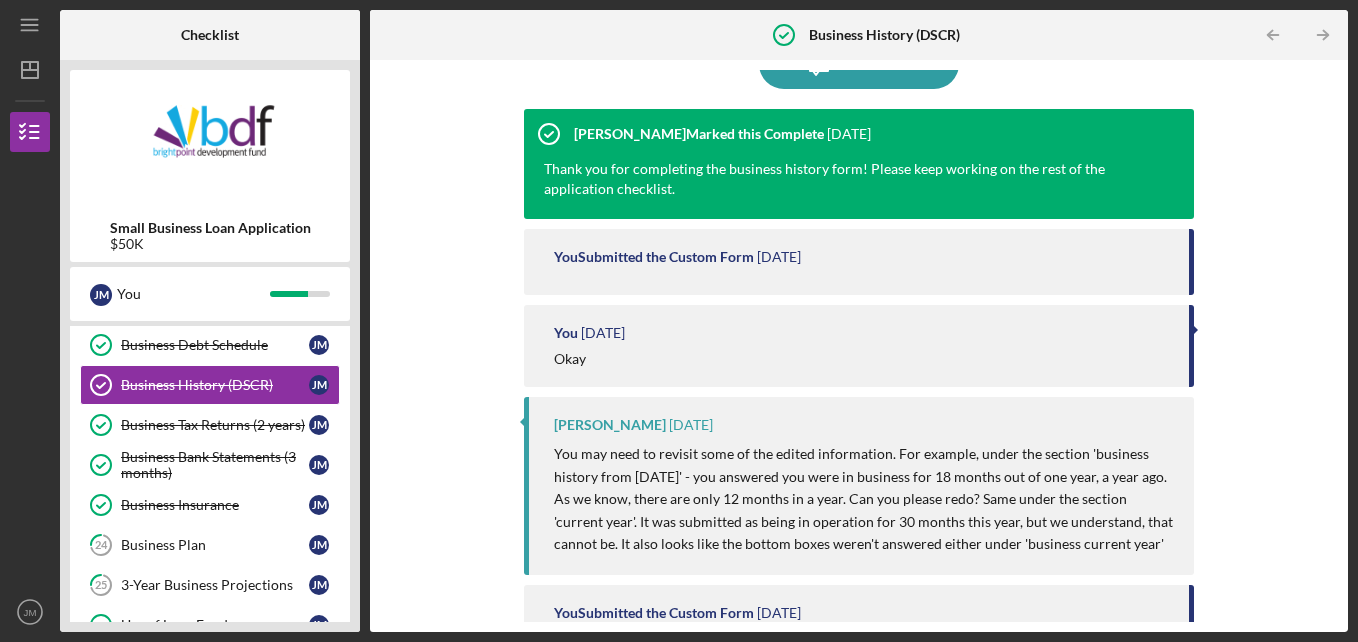scroll, scrollTop: 0, scrollLeft: 0, axis: both 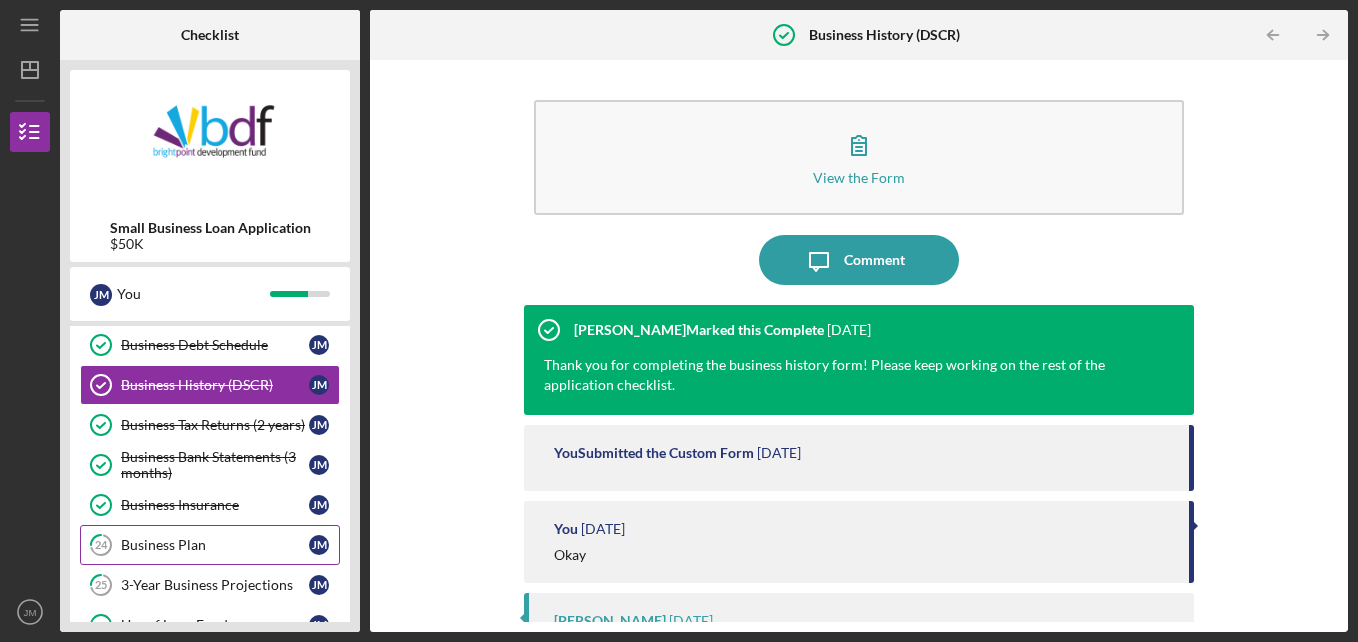 click on "Business Plan" at bounding box center (215, 545) 